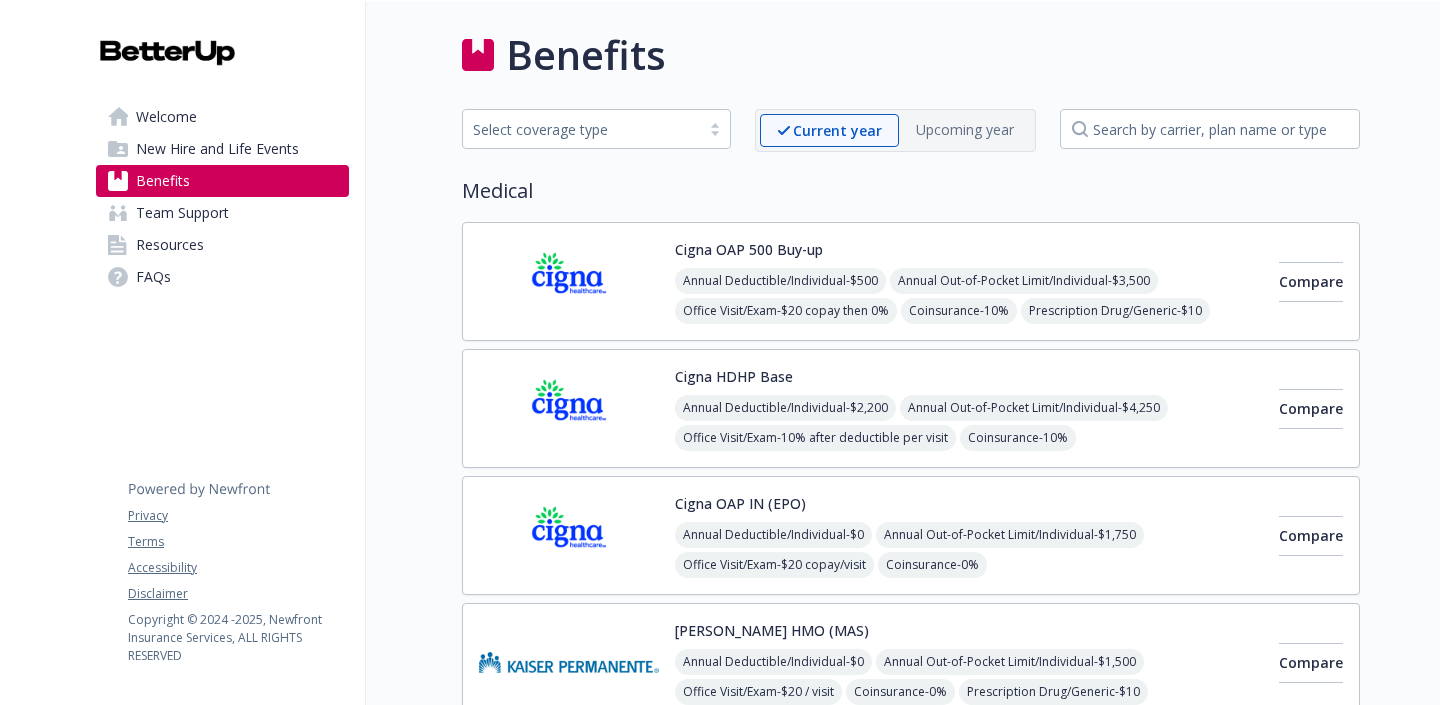 scroll, scrollTop: 0, scrollLeft: 0, axis: both 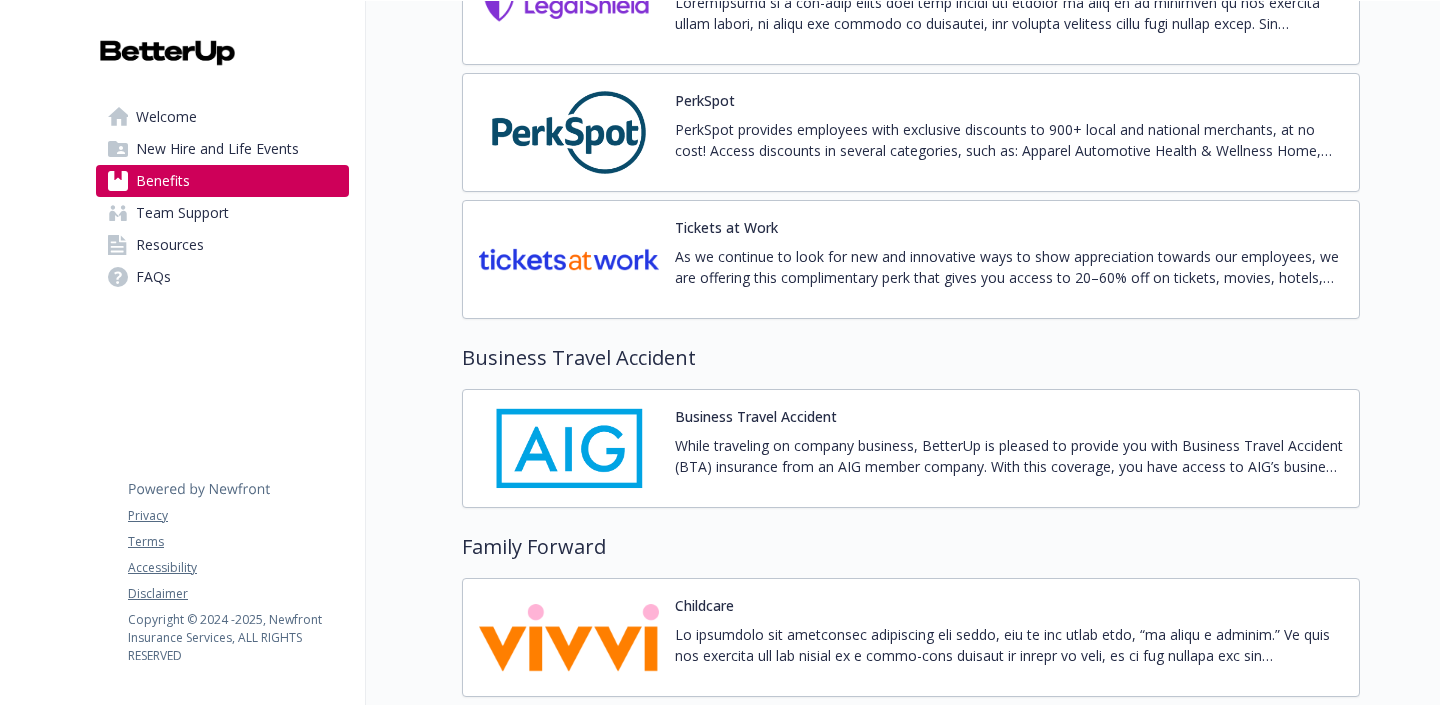 click on "PerkSpot provides employees with exclusive discounts to 900+ local and national merchants, at no cost!
Access discounts in several categories, such as:
Apparel
Automotive
Health & Wellness
Home, Garden & Pets
Computer & Electronics
Cell Phones
Flowers & Gifts
Tickets & Entertainment
Travel & Hotels
Employees who would like to sign up for PerkSpot can register and sign up with their work email by visiting: [URL][DOMAIN_NAME].
Questions? PerkSpot can be reached by calling [PHONE_NUMBER] or emailing [EMAIL_ADDRESS][DOMAIN_NAME]." at bounding box center [1009, 140] 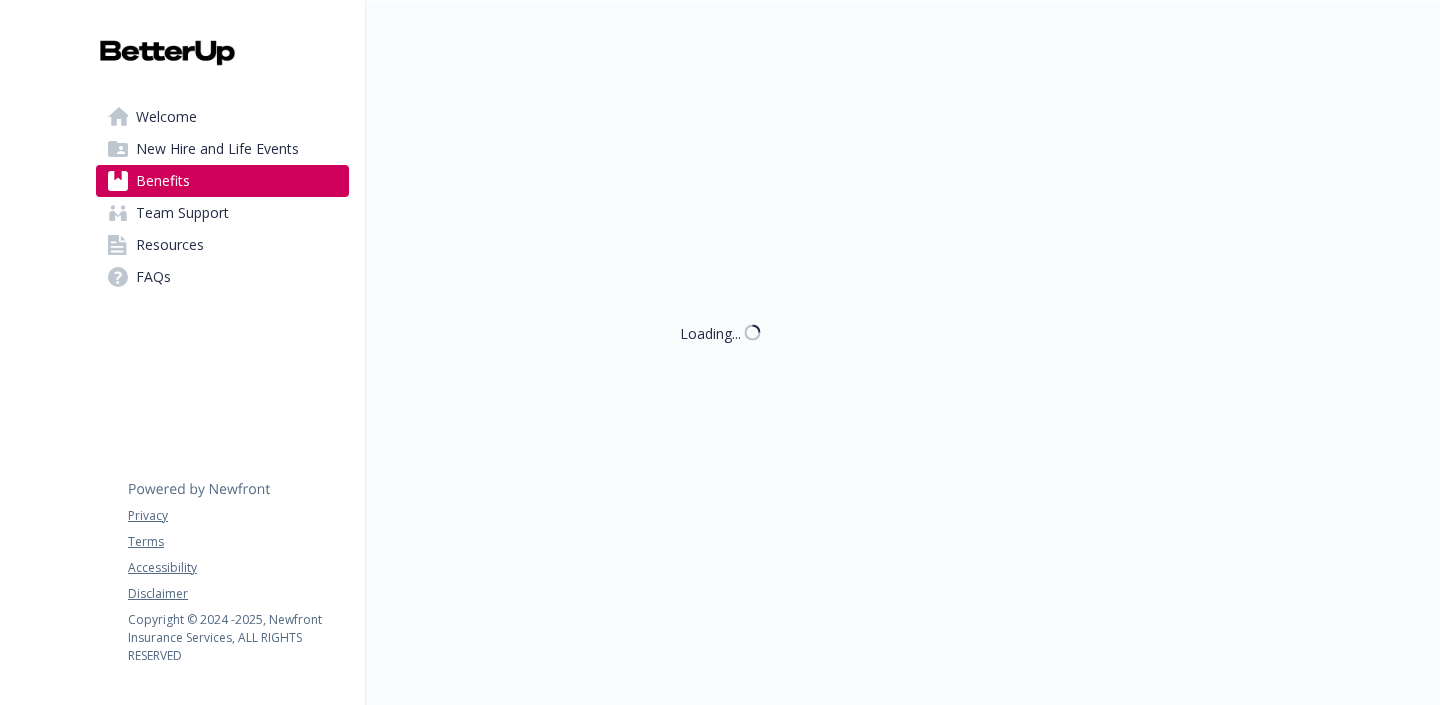 scroll, scrollTop: 4517, scrollLeft: 0, axis: vertical 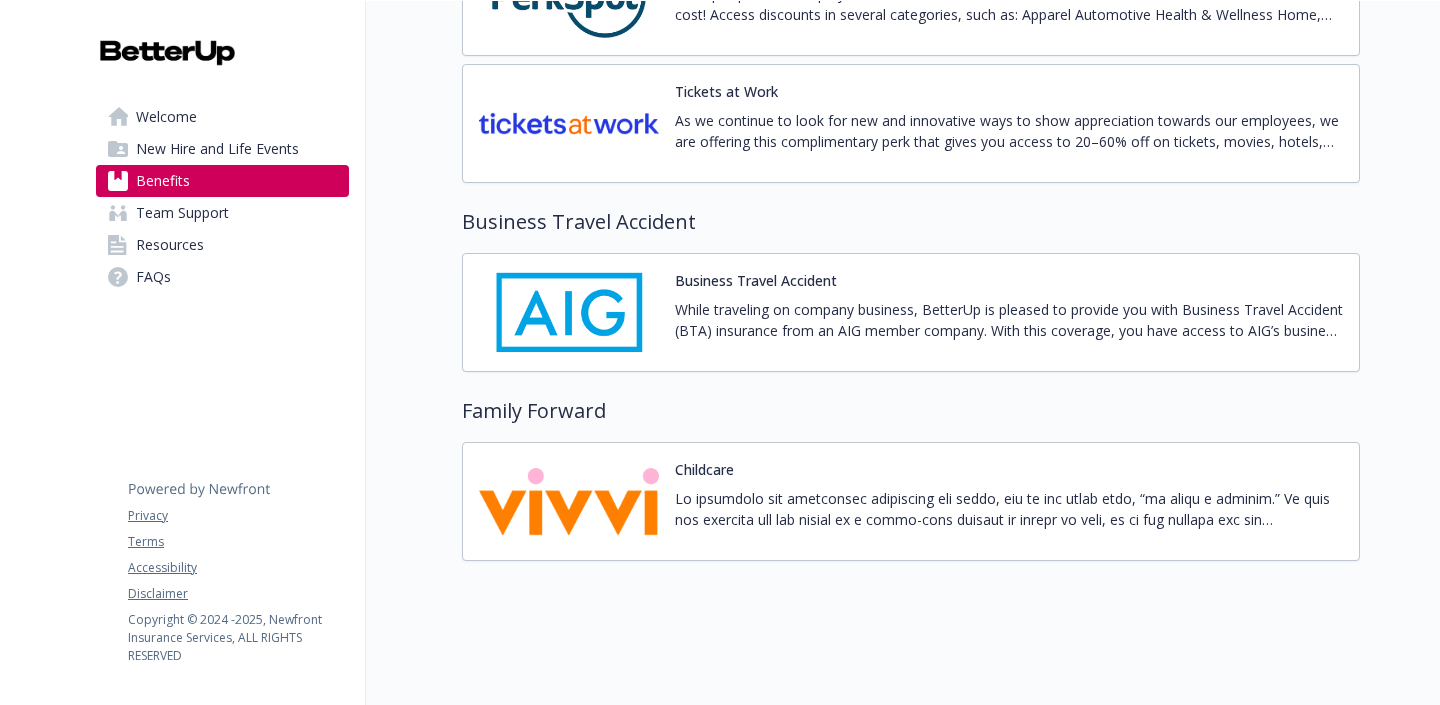 click at bounding box center [1009, 509] 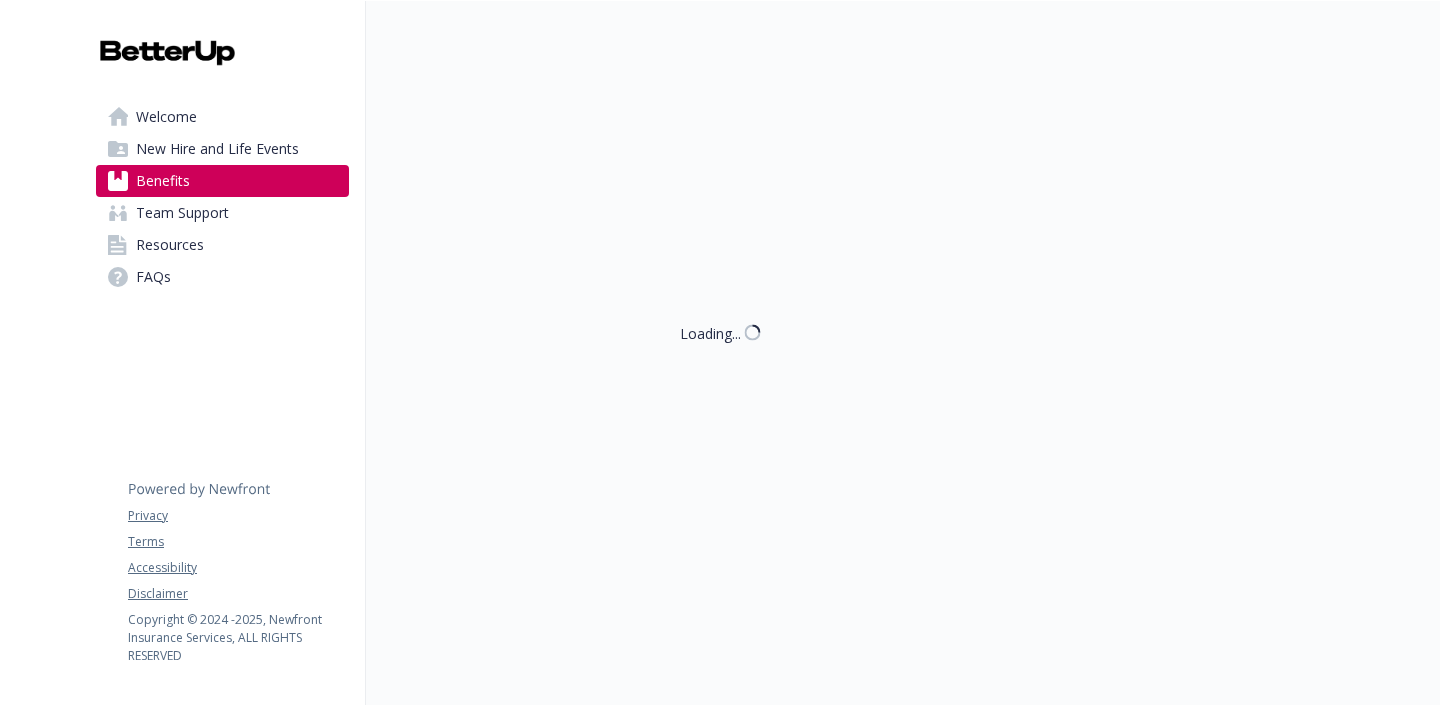 scroll, scrollTop: 4668, scrollLeft: 0, axis: vertical 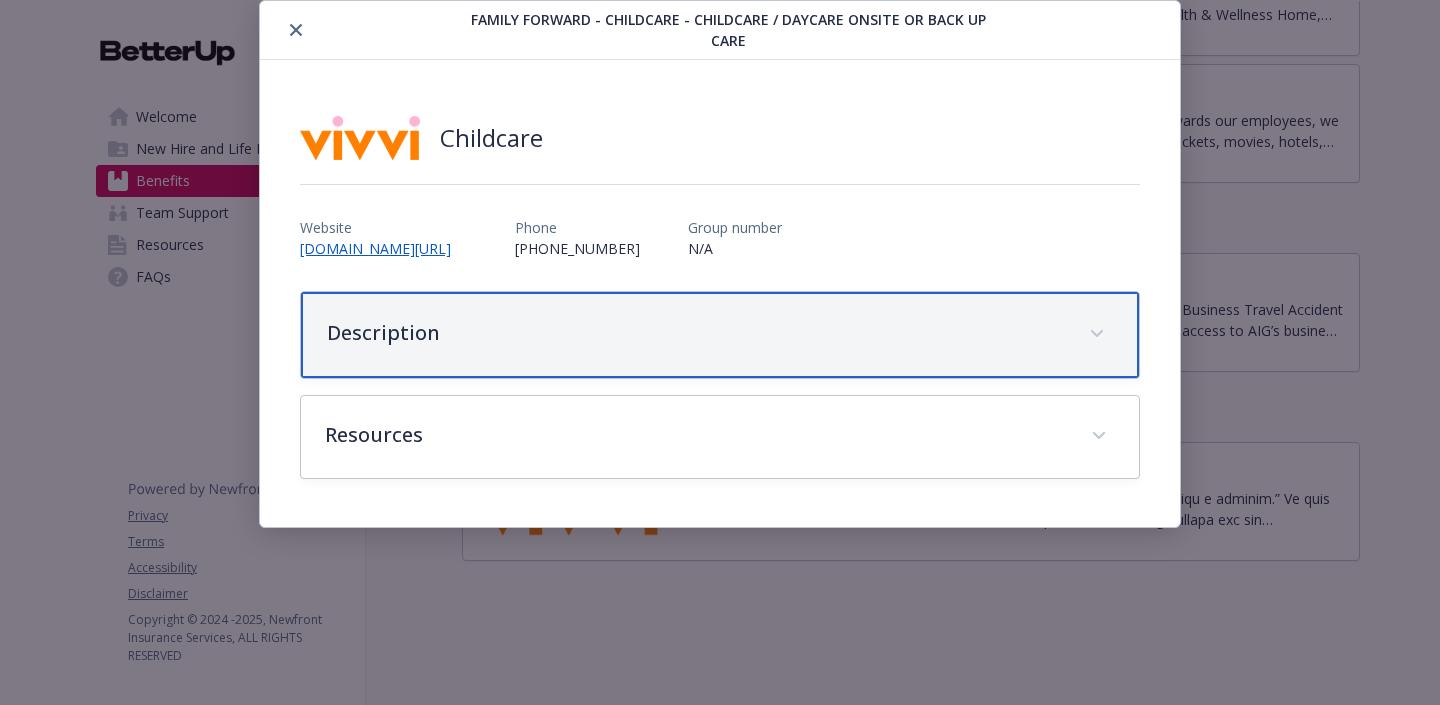 click on "Description" at bounding box center [720, 335] 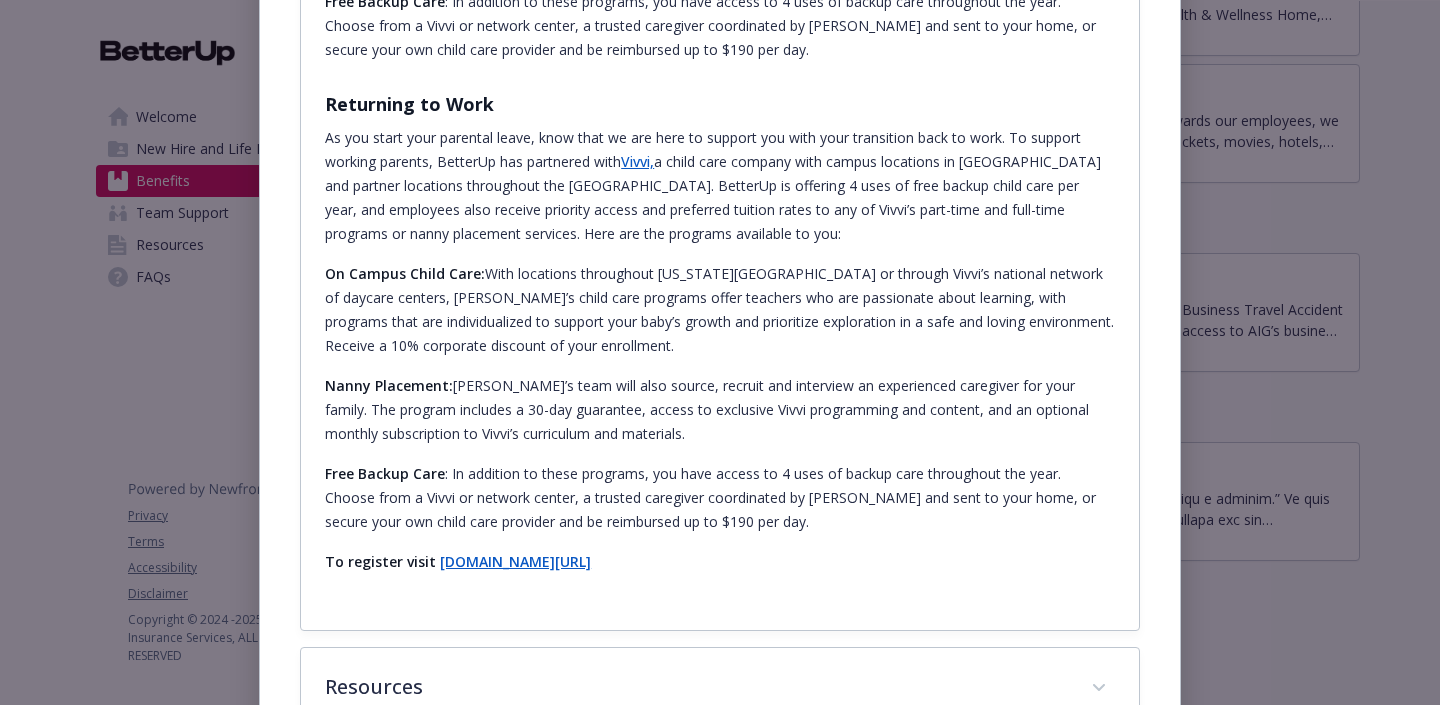 scroll, scrollTop: 1559, scrollLeft: 0, axis: vertical 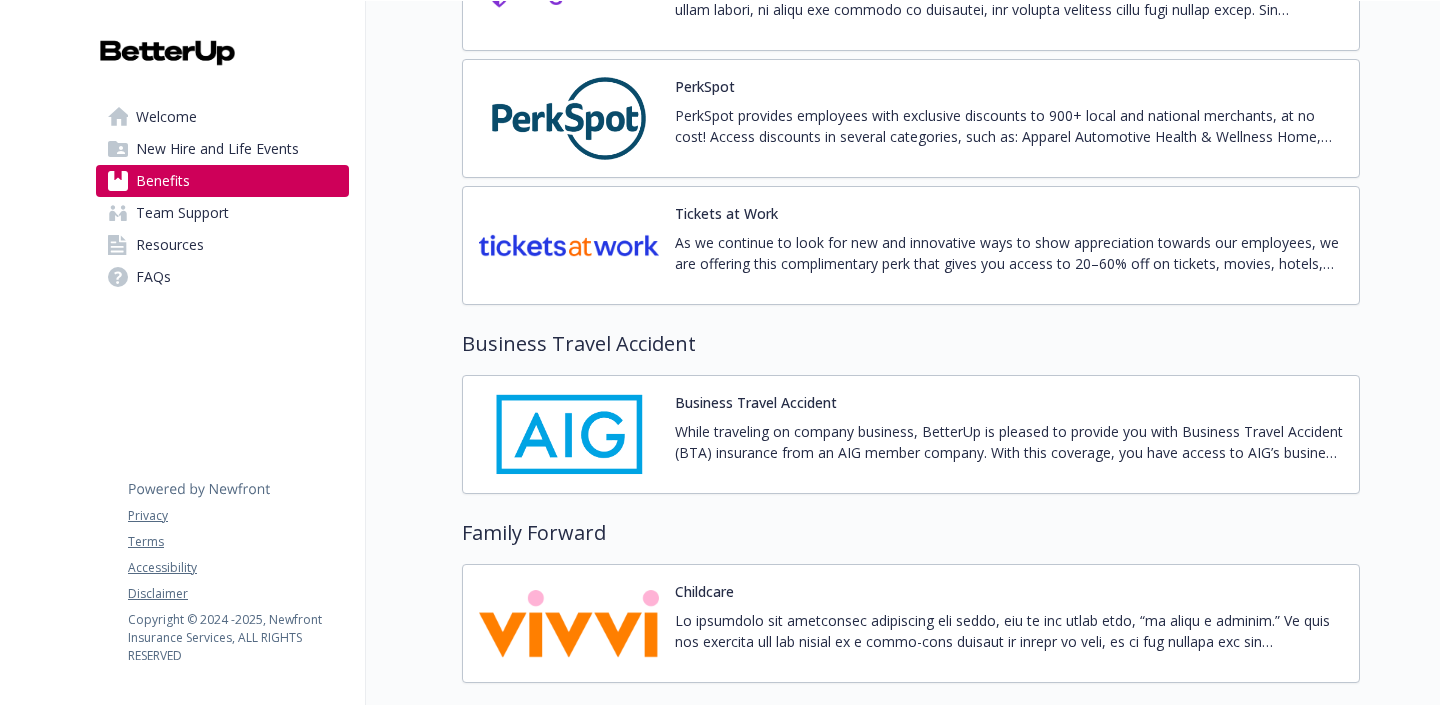 click on "PerkSpot provides employees with exclusive discounts to 900+ local and national merchants, at no cost!
Access discounts in several categories, such as:
Apparel
Automotive
Health & Wellness
Home, Garden & Pets
Computer & Electronics
Cell Phones
Flowers & Gifts
Tickets & Entertainment
Travel & Hotels
Employees who would like to sign up for PerkSpot can register and sign up with their work email by visiting: [URL][DOMAIN_NAME].
Questions? PerkSpot can be reached by calling [PHONE_NUMBER] or emailing [EMAIL_ADDRESS][DOMAIN_NAME]." at bounding box center [1009, 126] 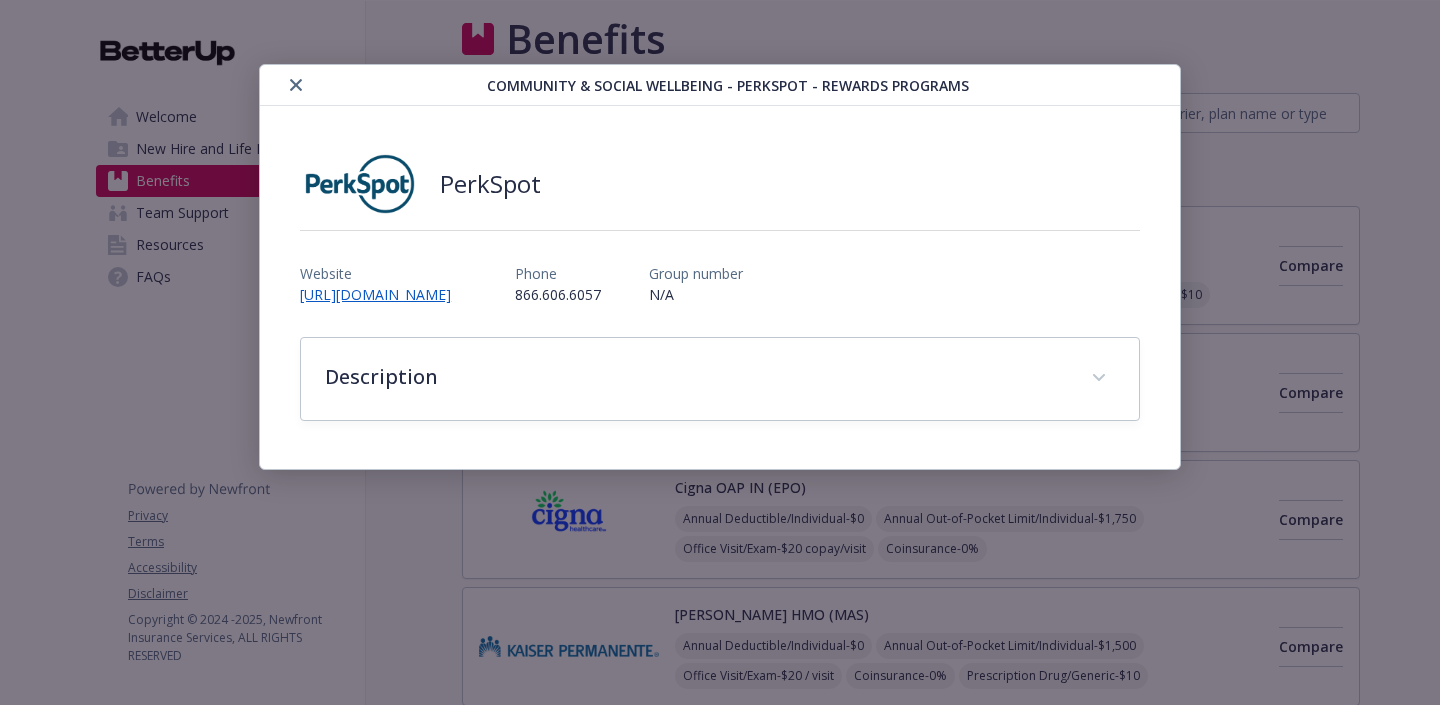 scroll, scrollTop: 4531, scrollLeft: 0, axis: vertical 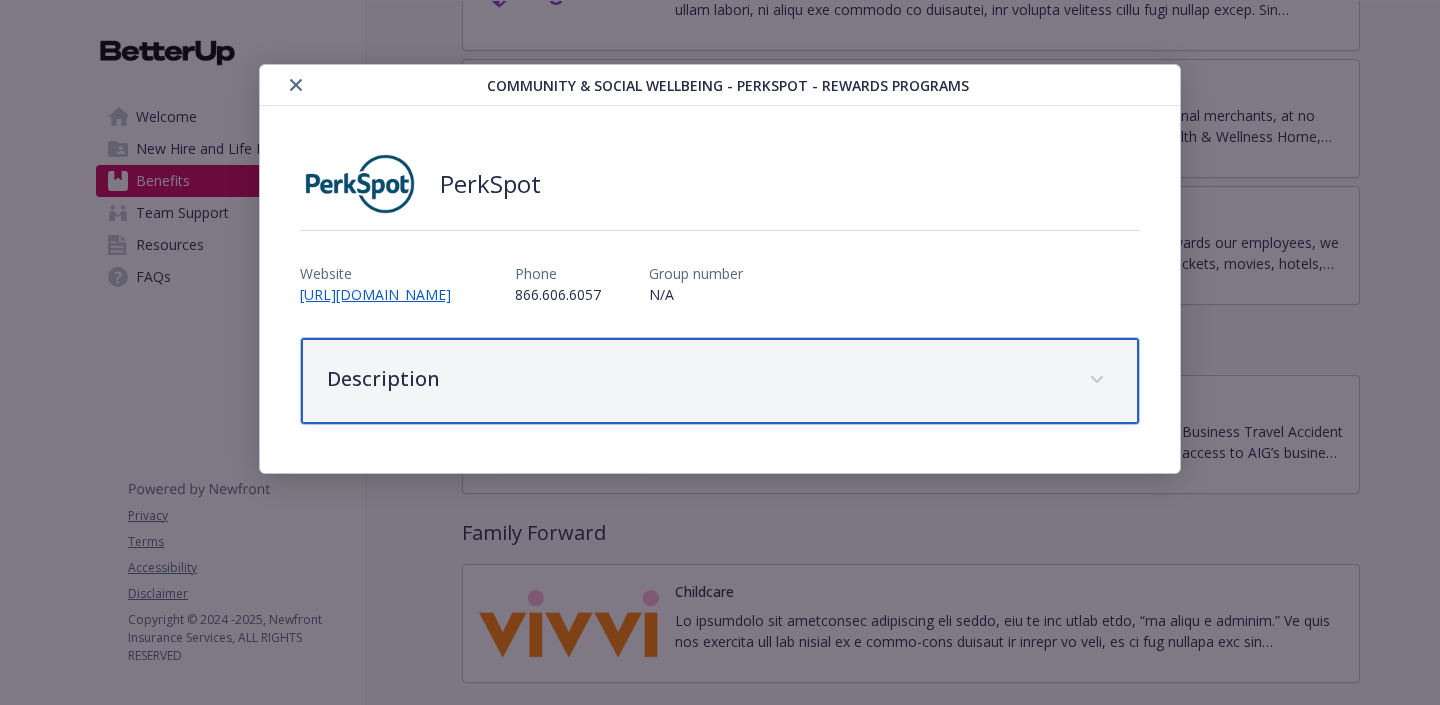 click on "Description" at bounding box center (696, 379) 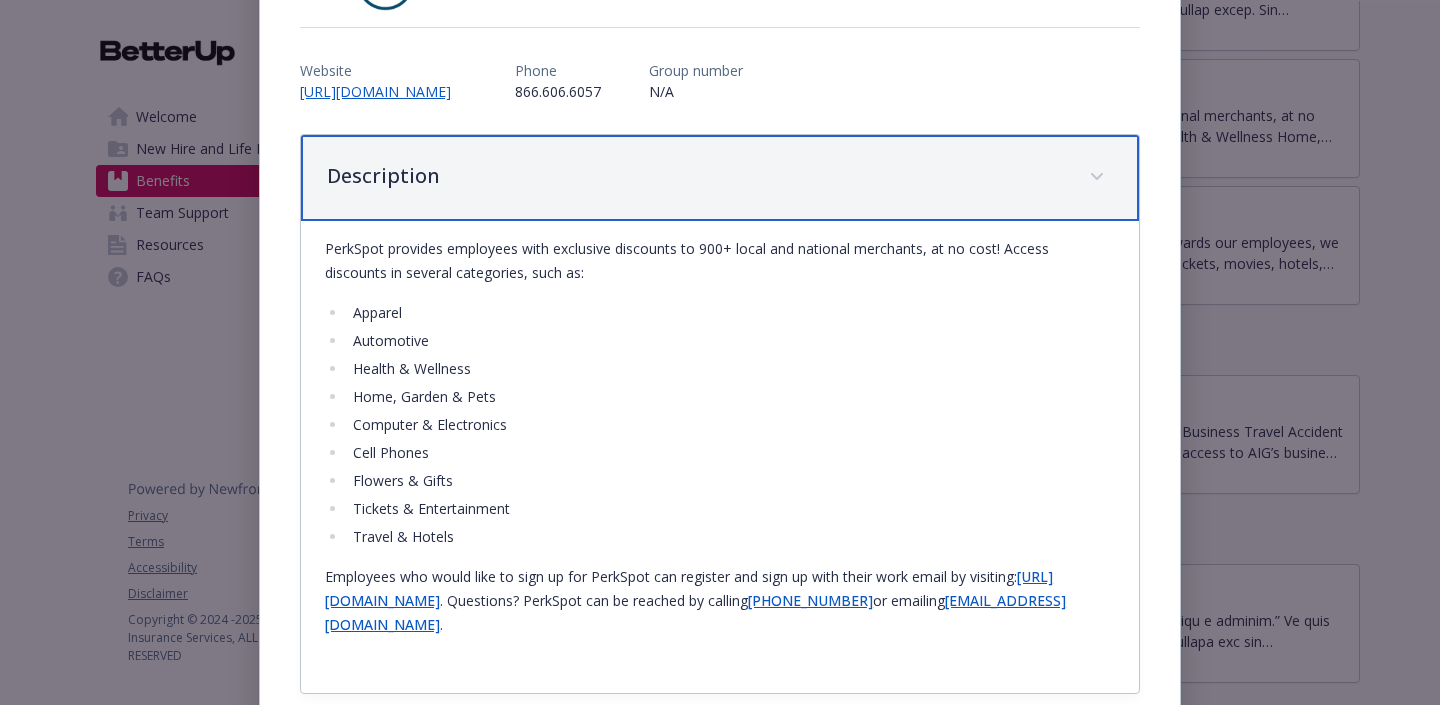 scroll, scrollTop: 241, scrollLeft: 0, axis: vertical 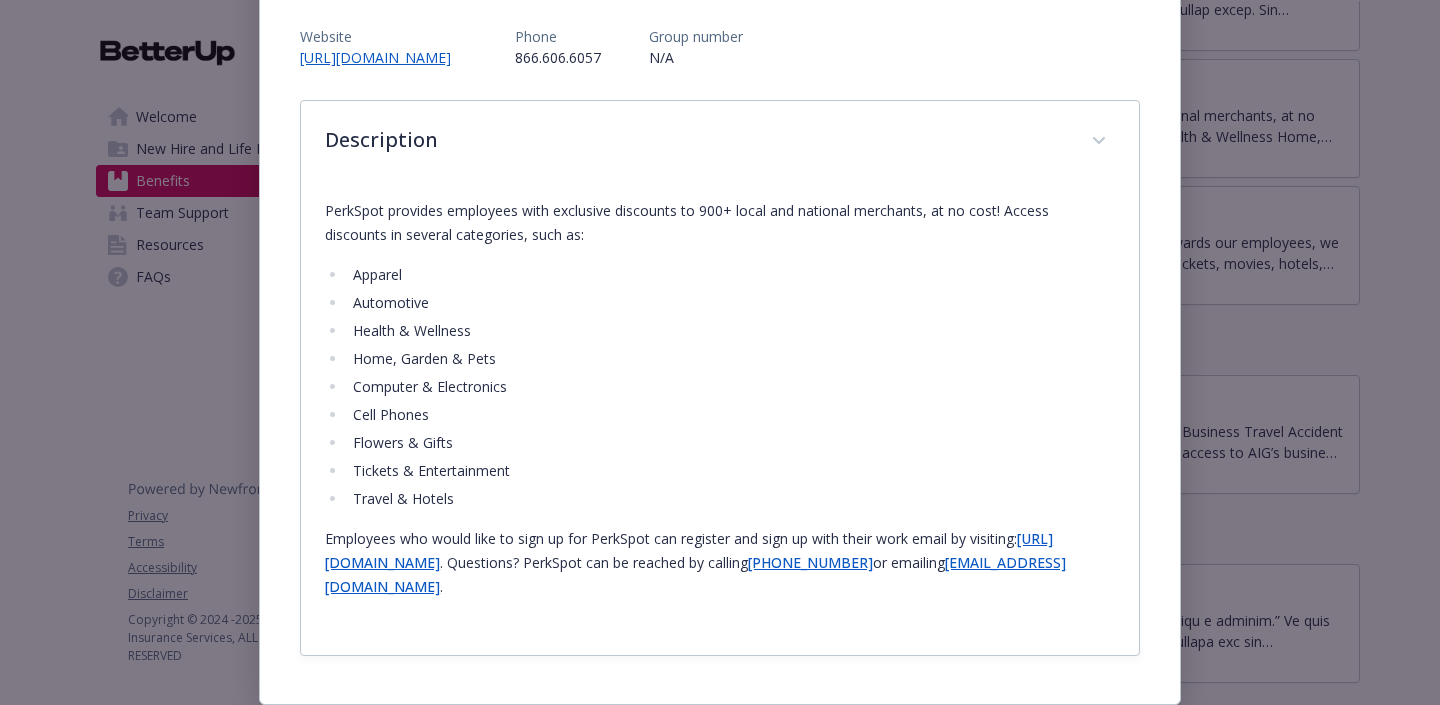 click on "[URL][DOMAIN_NAME]" at bounding box center (689, 550) 